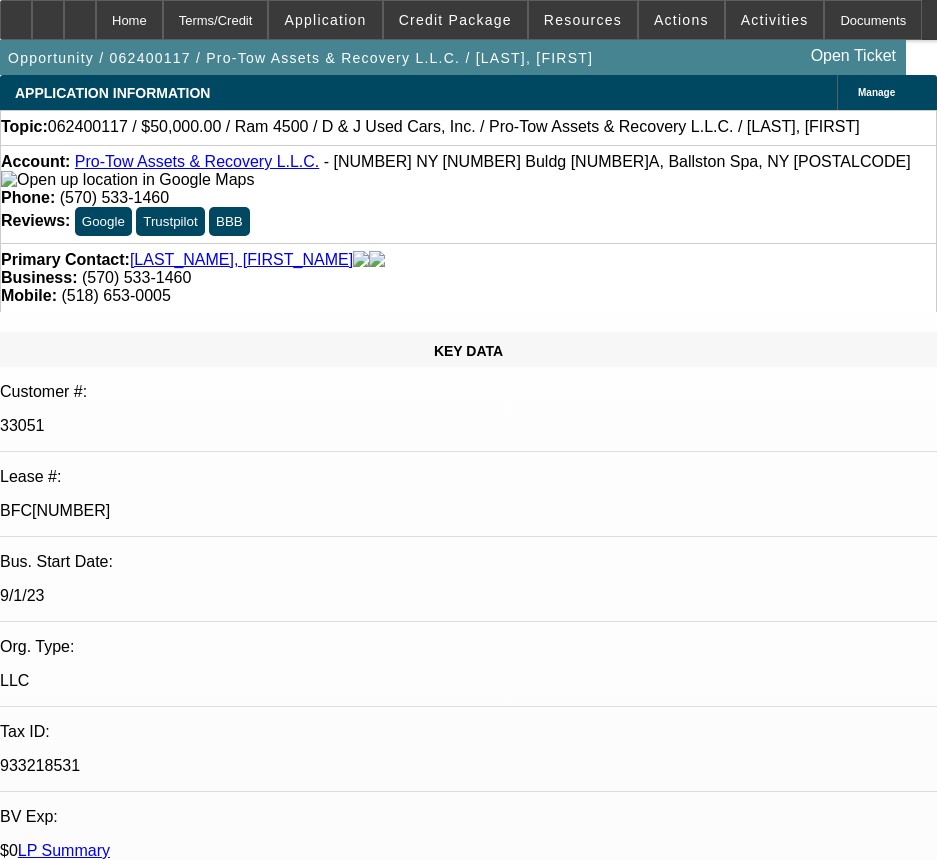 scroll, scrollTop: 3300, scrollLeft: 0, axis: vertical 